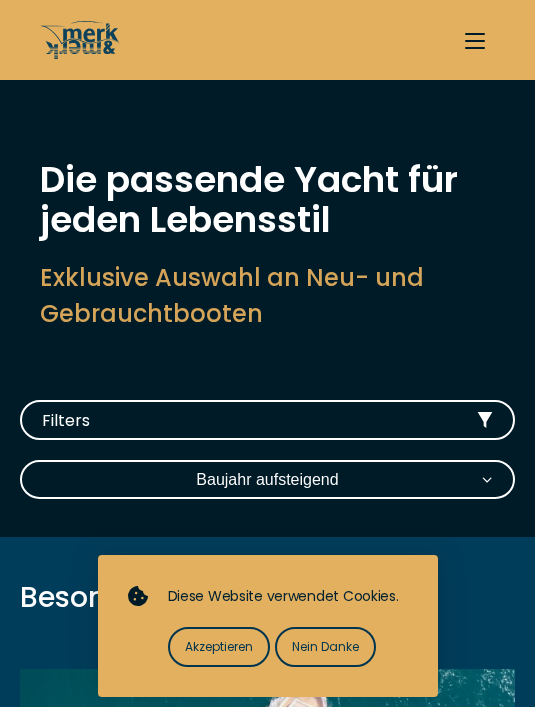 scroll, scrollTop: 0, scrollLeft: 0, axis: both 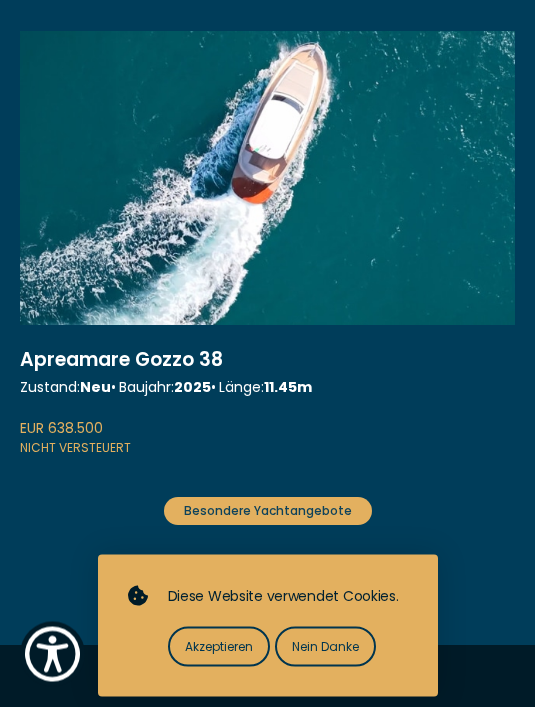 click on "Akzeptieren" at bounding box center (219, 647) 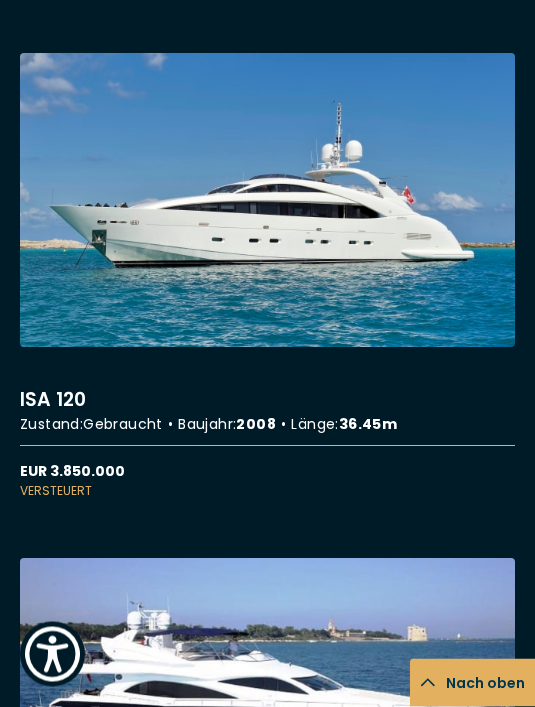 scroll, scrollTop: 6944, scrollLeft: 0, axis: vertical 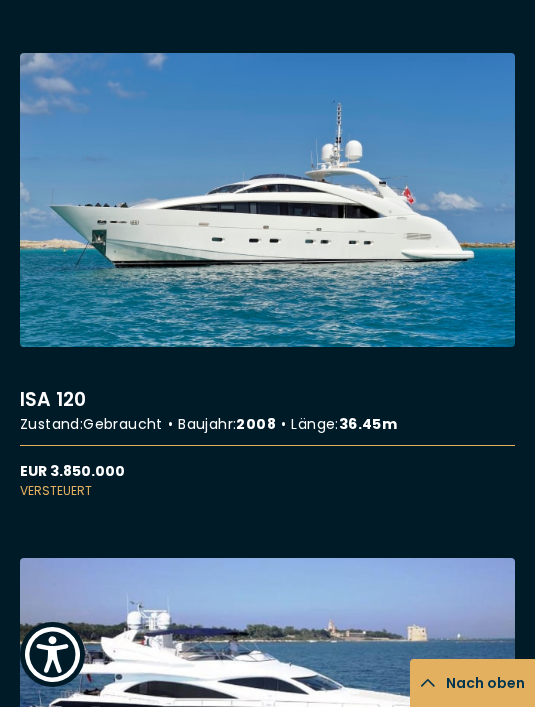 click on "More details about  ISA 120" at bounding box center [267, 276] 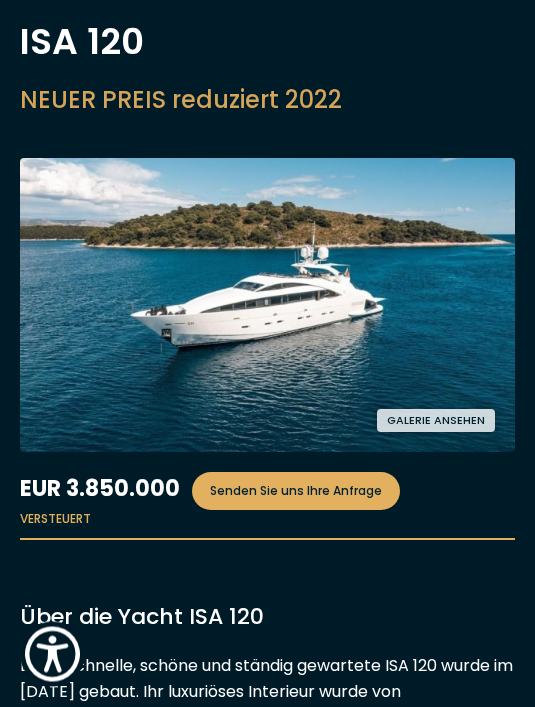 scroll, scrollTop: 139, scrollLeft: 0, axis: vertical 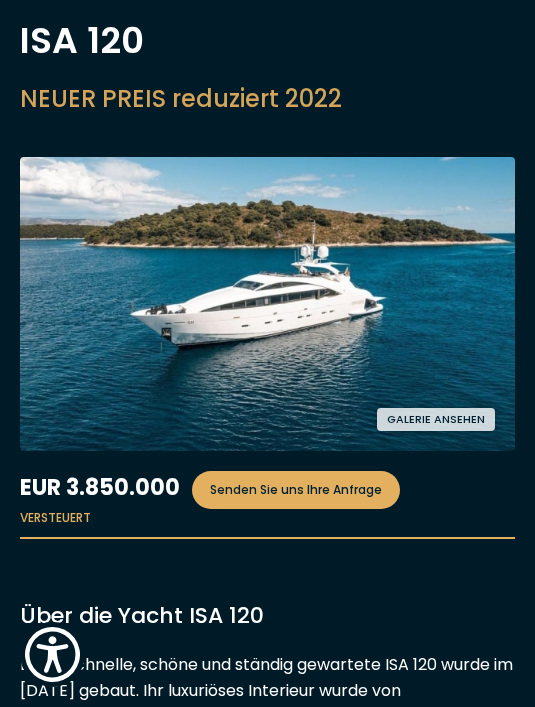 click on "Galerie ansehen" at bounding box center [436, 419] 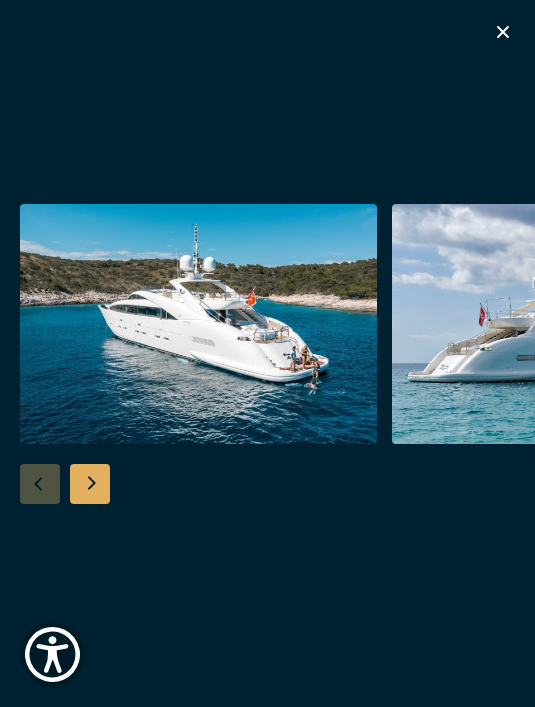 click 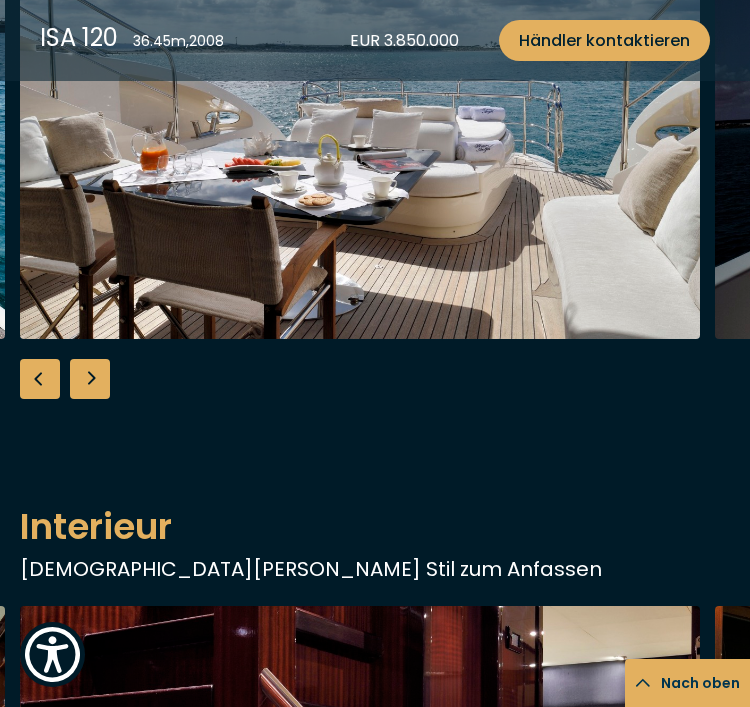 scroll, scrollTop: 1430, scrollLeft: 0, axis: vertical 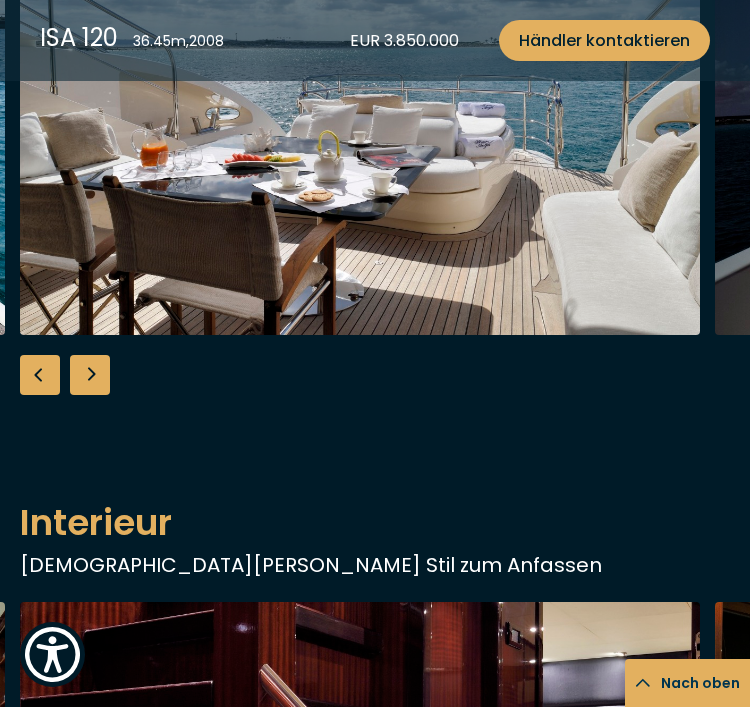 click at bounding box center [90, 375] 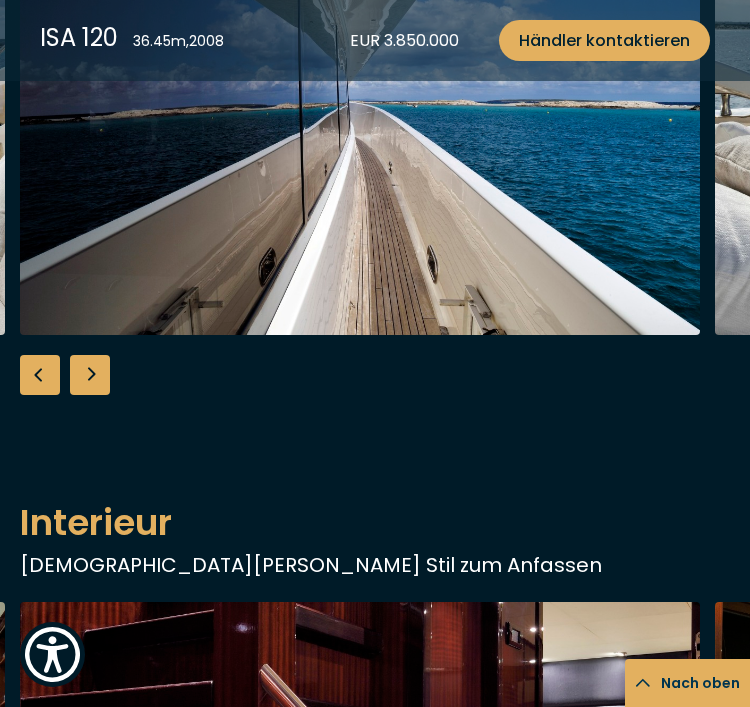 click at bounding box center (90, 375) 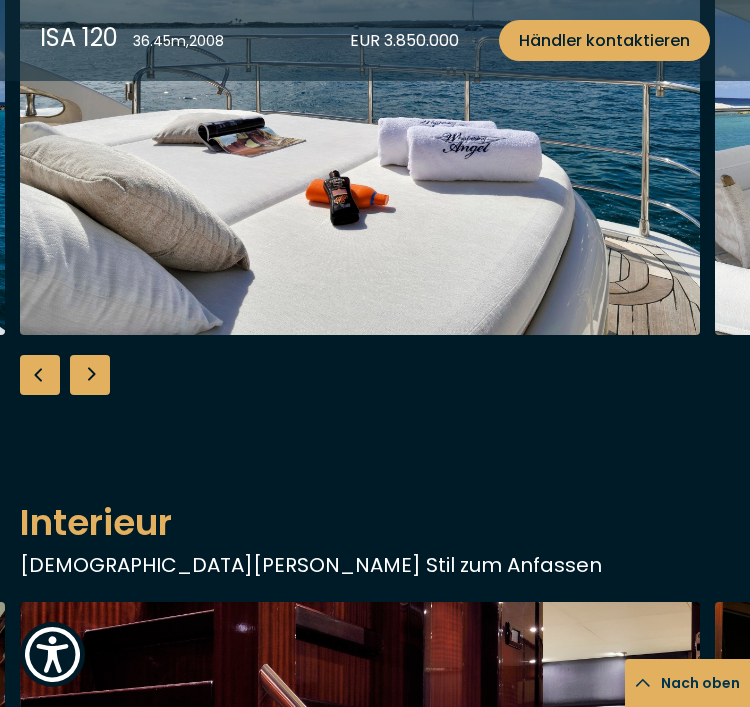 click at bounding box center (90, 375) 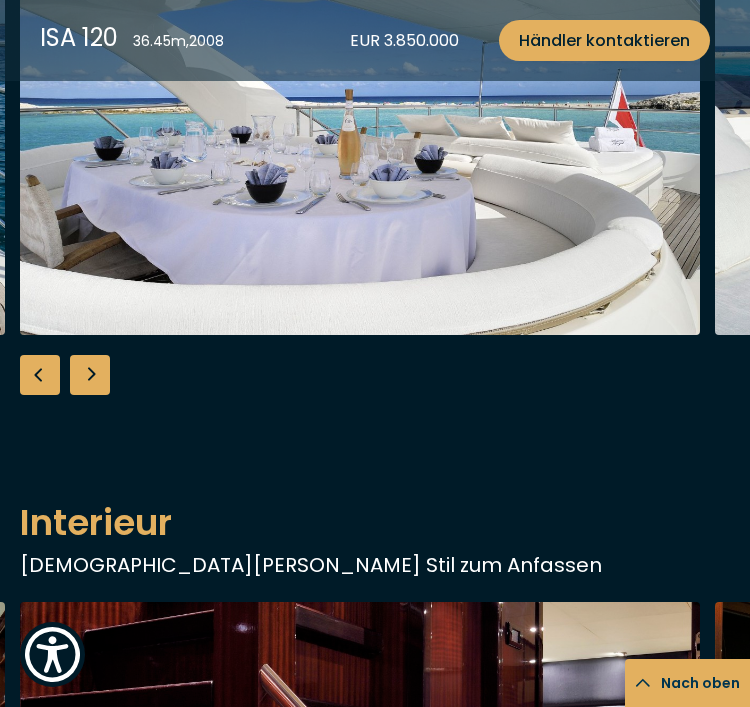 click at bounding box center [90, 375] 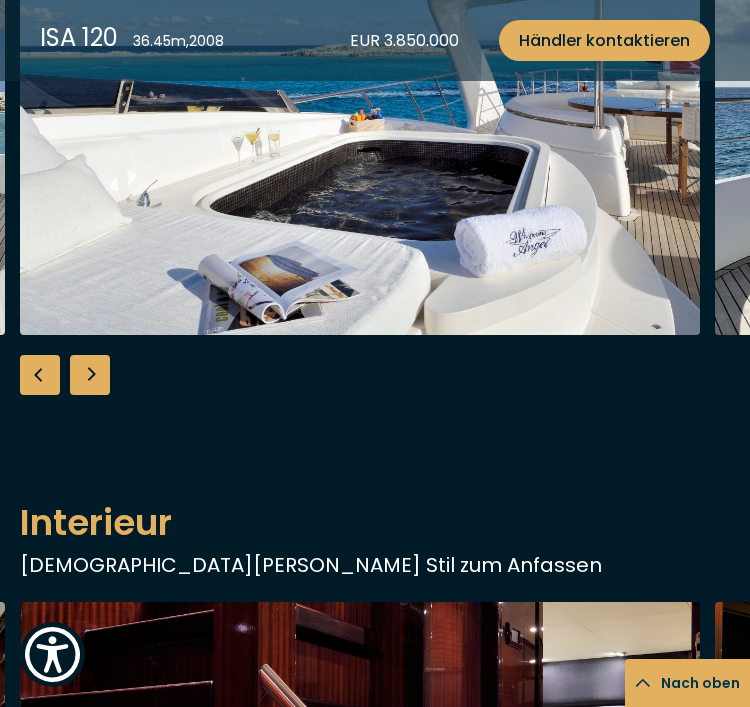 click at bounding box center (90, 375) 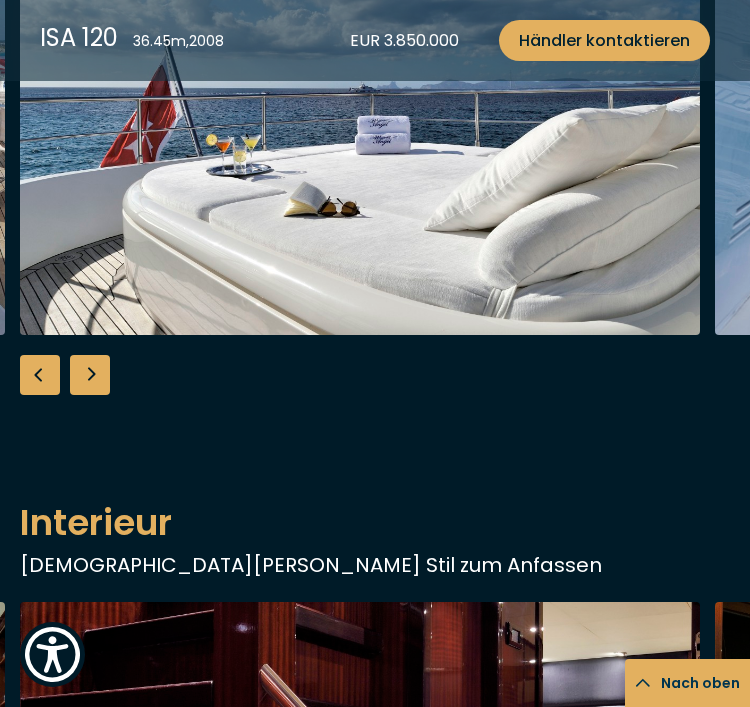 click at bounding box center (90, 375) 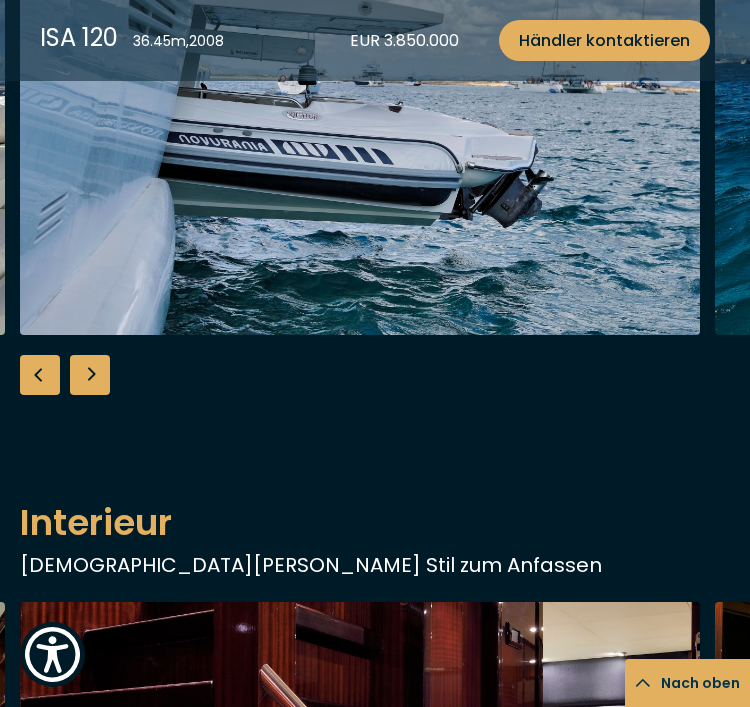 click at bounding box center (90, 375) 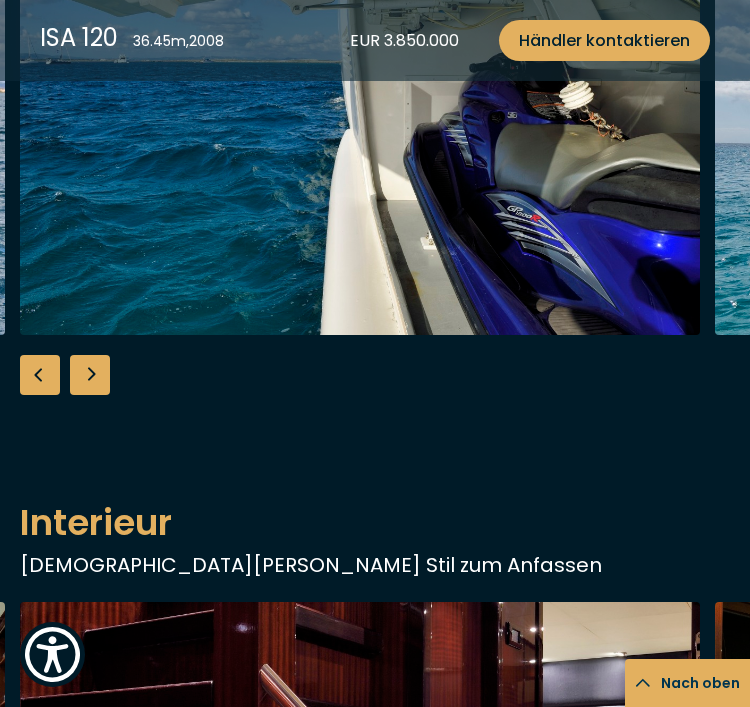 click at bounding box center [90, 375] 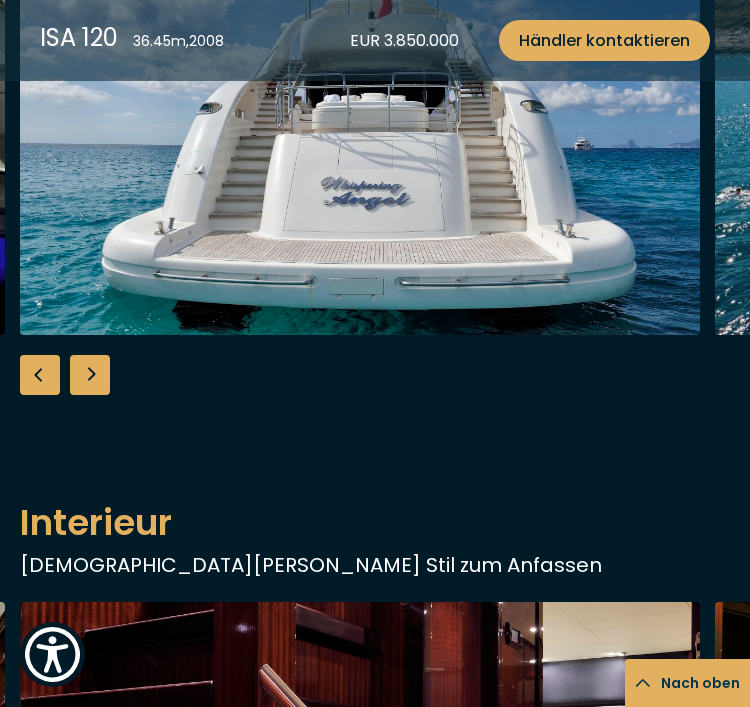 click at bounding box center [90, 375] 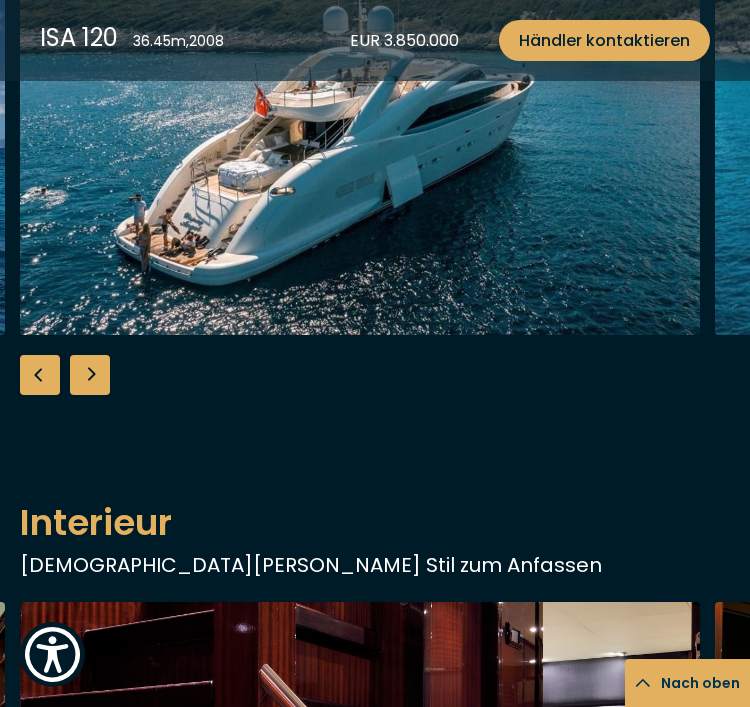click at bounding box center (90, 375) 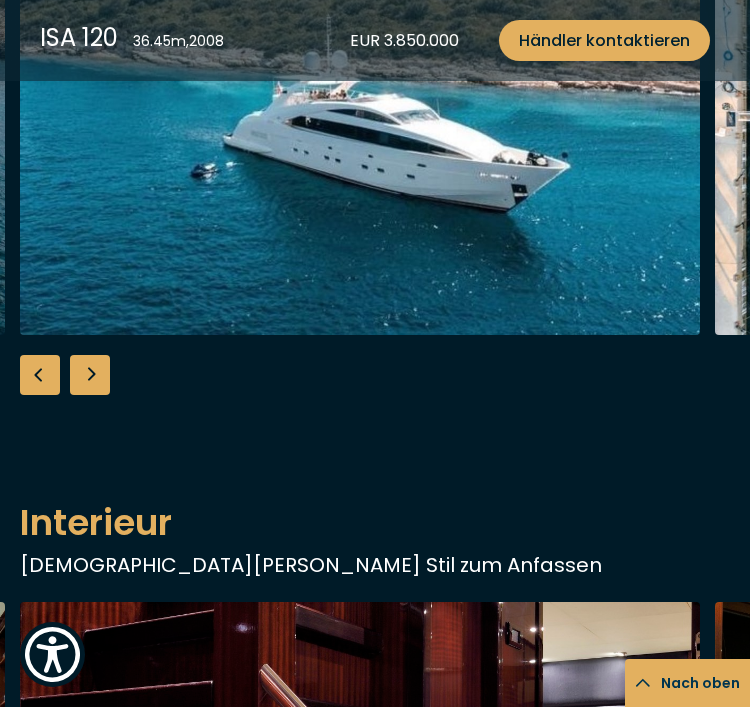 click at bounding box center [90, 375] 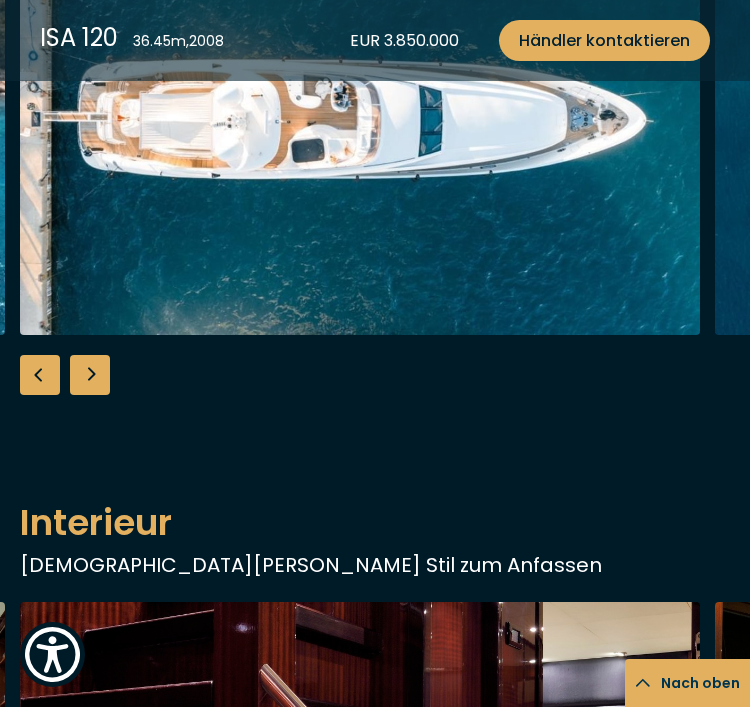 click at bounding box center [90, 375] 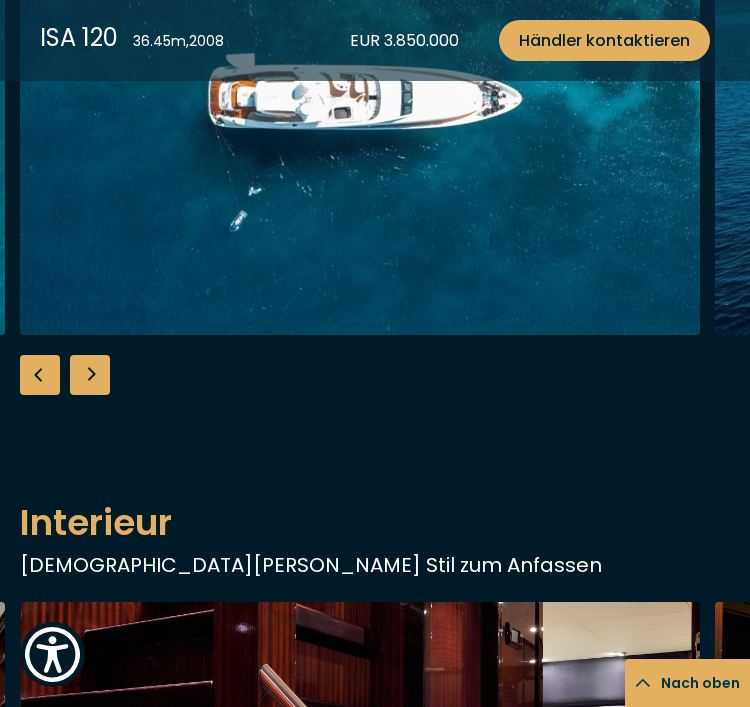 click at bounding box center [90, 375] 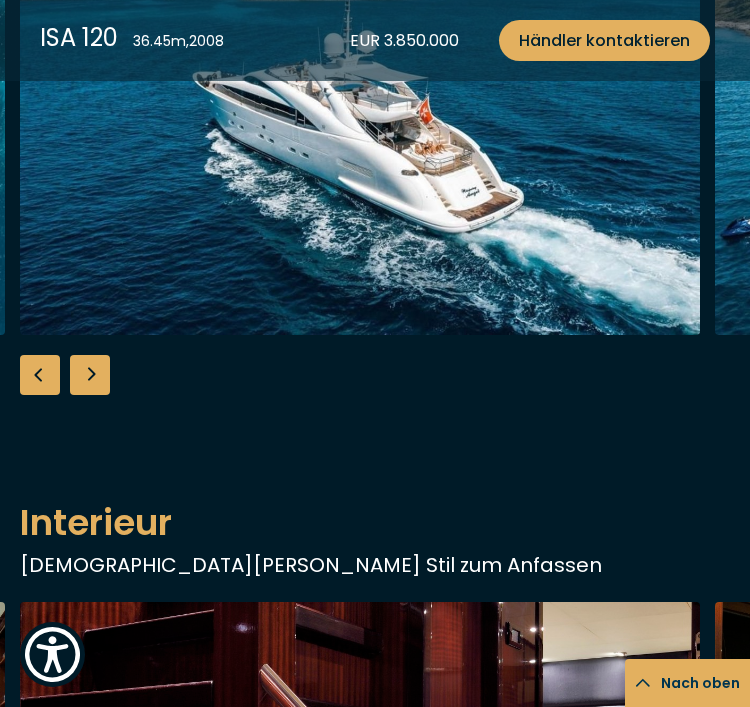 click at bounding box center (90, 375) 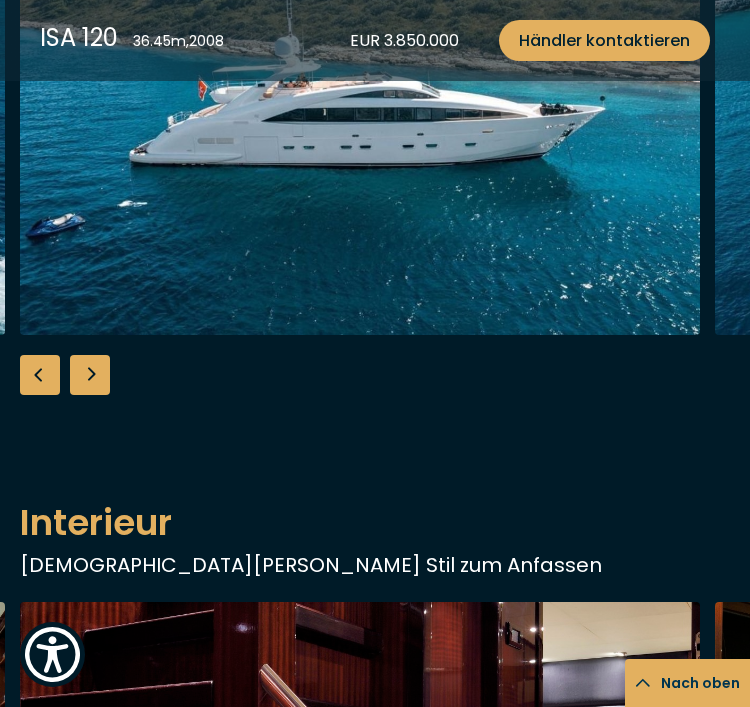 click at bounding box center (375, 136) 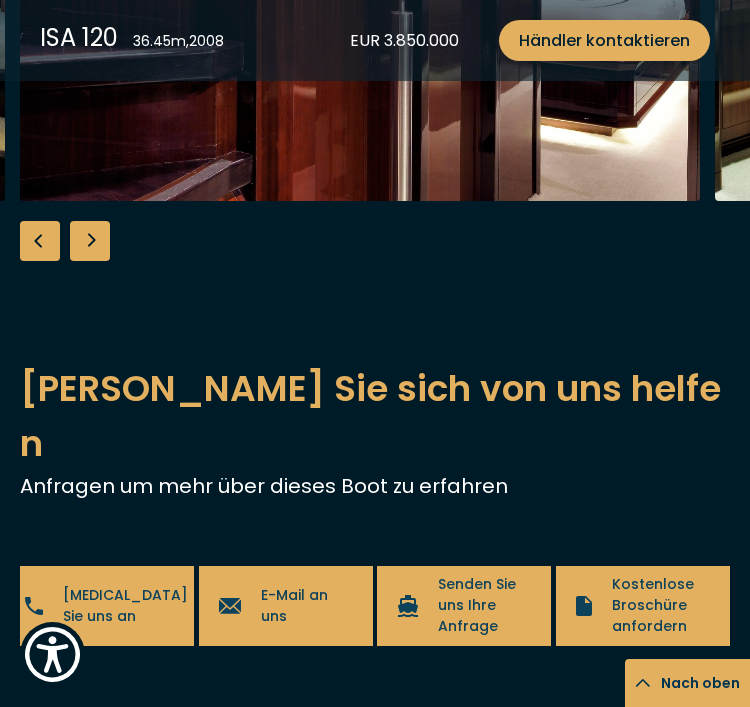 scroll, scrollTop: 2276, scrollLeft: 0, axis: vertical 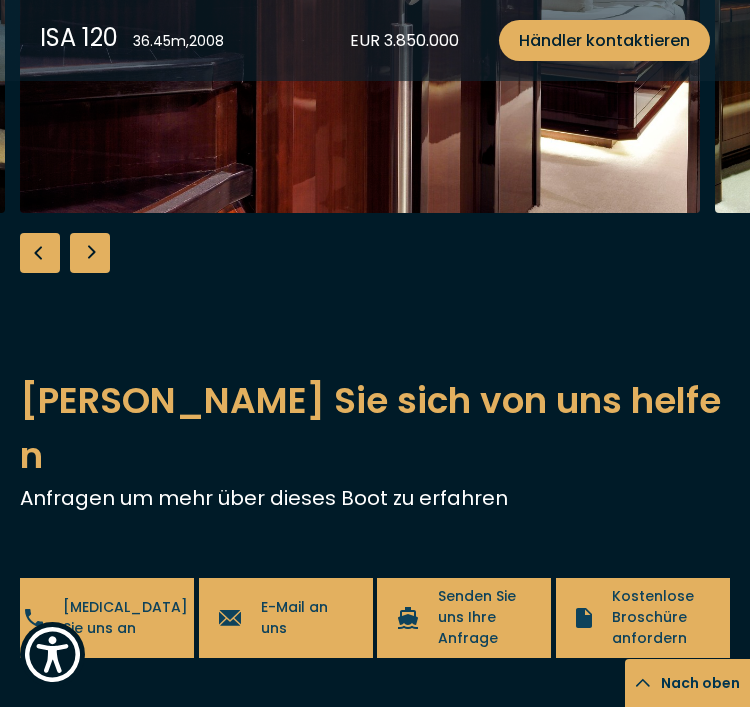 click at bounding box center [90, 253] 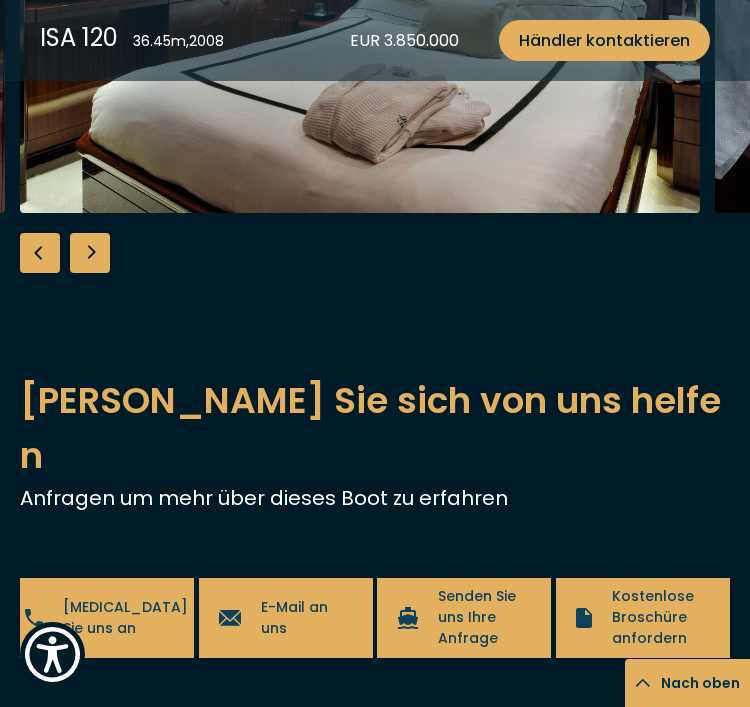 click on "ISA 120 36.45  m ,  2008 EUR 3.850.000 Händler kontaktieren ISA 120 NEUER PREIS reduziert 2022 EUR   3.850.000 Senden Sie uns Ihre Anfrage Versteuert Zustand   Gebraucht Jahr   2008 Länge   36.45 Galerie ansehen EUR   3.850.000 Senden Sie uns Ihre Anfrage Versteuert Zustand   Gebraucht Jahr   2008 Länge   36.45 Über die Yacht ISA 120 Diese schnelle, schöne und ständig gewartete ISA 120 wurde im [DATE] gebaut. Ihr luxuriöses Interieur wurde von [PERSON_NAME] entworfen und ihr äußeres Design stammt von [PERSON_NAME]. Sie ist ein wunderschönes Beispiel für eine schnelle ISA 120-Motoryacht, die Stil und Leistung mit einem äußerst geräumigen Innenraum bietet. Mit einer Reihe von Wassersportgeräten für den aktiveren [PERSON_NAME] und der Möglichkeit,  die türkisblauesten Buchten dank ihres geringen Tiefgangs von 1.50 zu erreichen, ist sie die ideale Yacht Natur zu genießen . Spezifikation Zustand   Gebraucht Jahr   2008 Typ   Motor Yacht Brand   ISA YACHTS Kabinen   5 Länge über Alles   36.45" at bounding box center (375, -29) 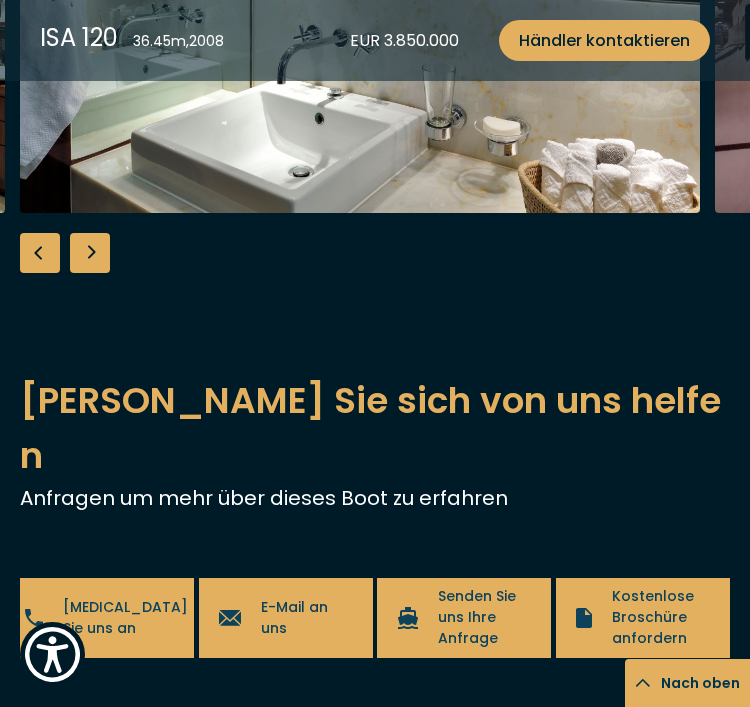 click at bounding box center (90, 253) 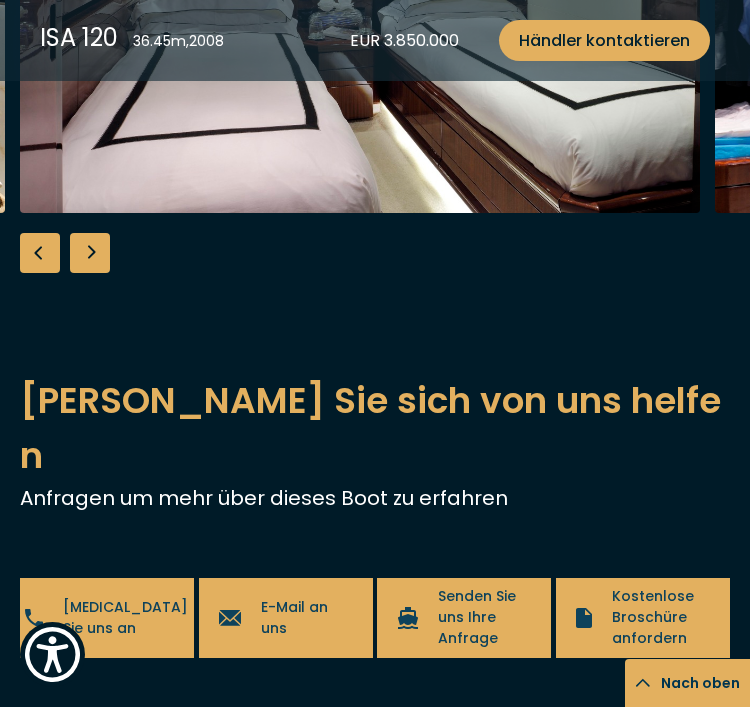 click at bounding box center (375, 14) 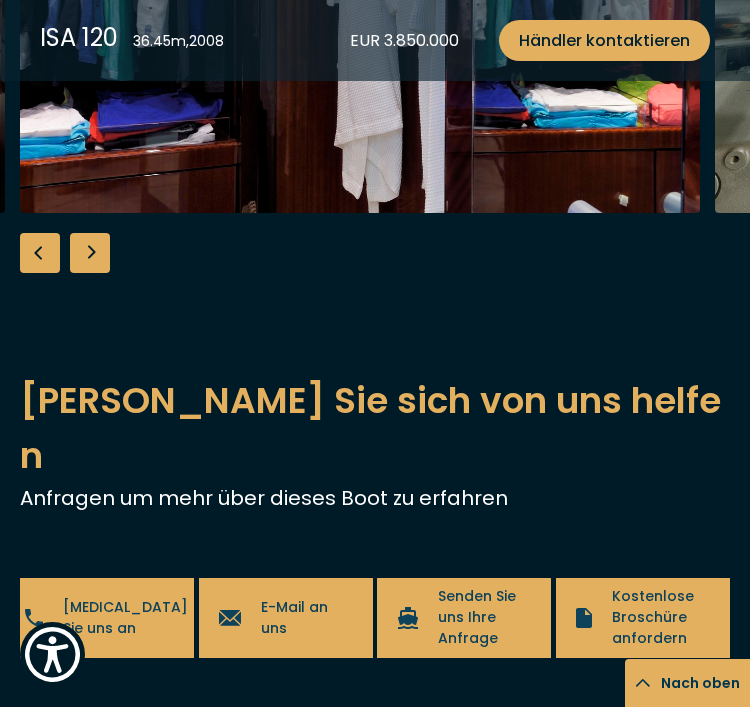 click at bounding box center (90, 253) 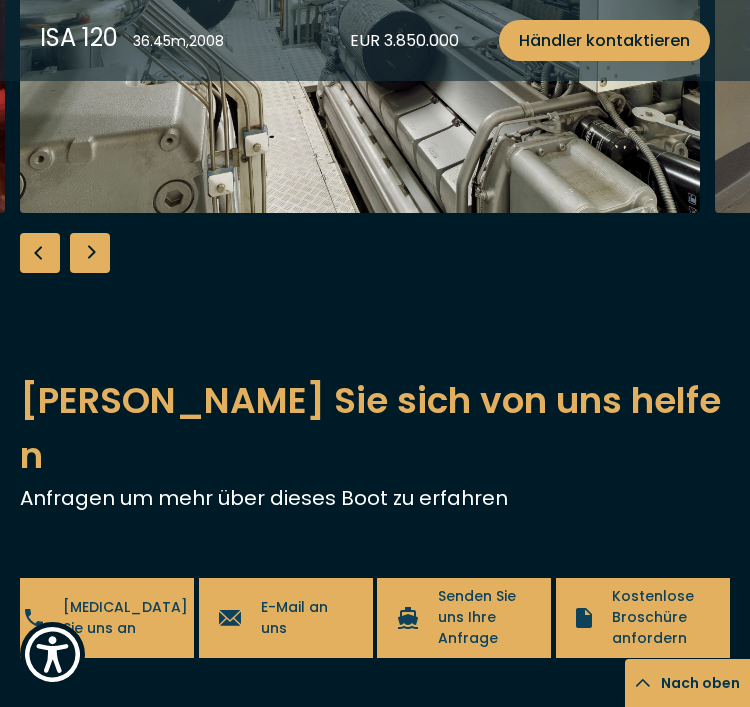 click at bounding box center [90, 253] 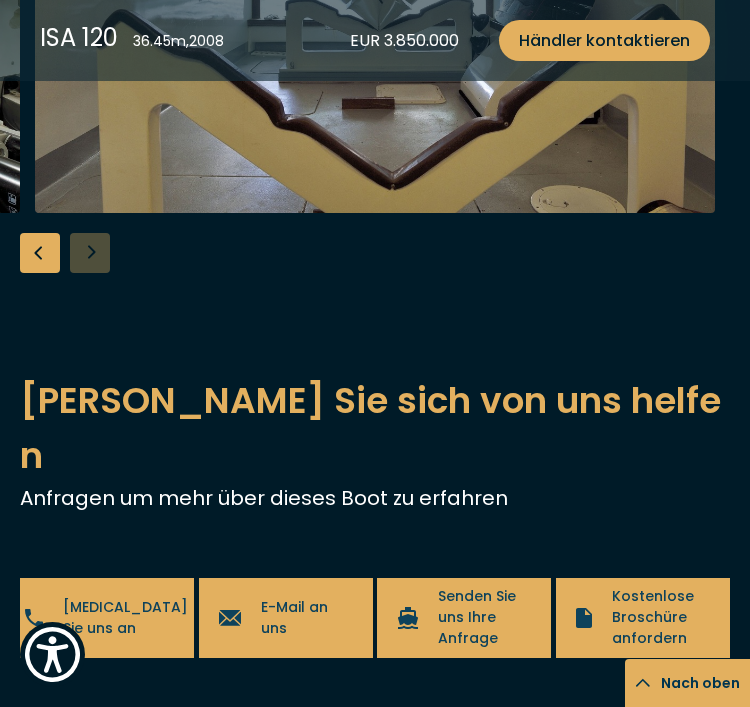 click at bounding box center [375, 14] 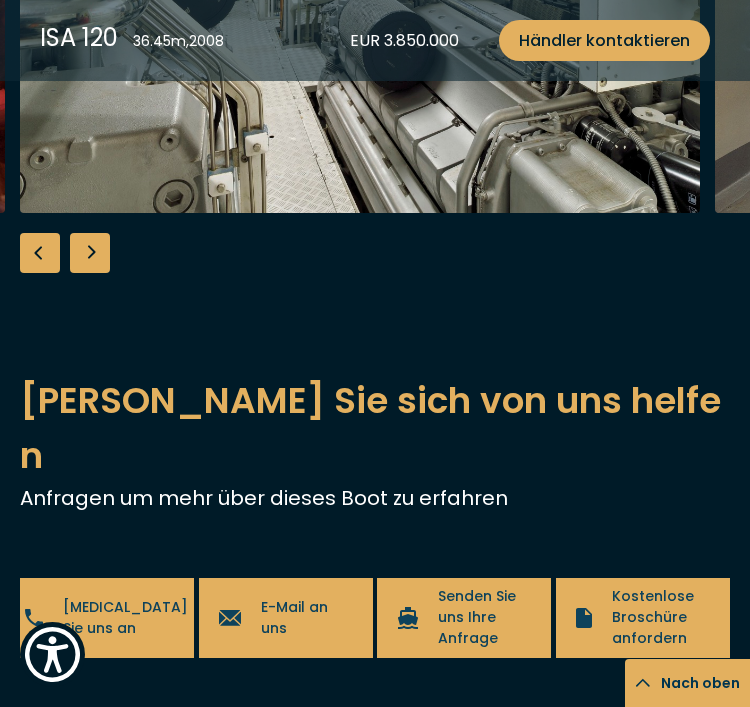 click at bounding box center (40, 253) 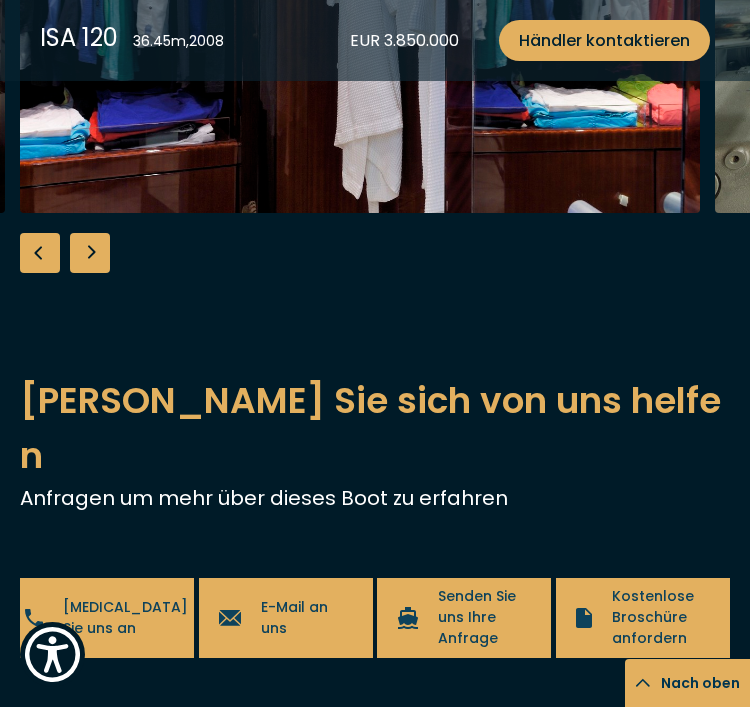 click at bounding box center [40, 253] 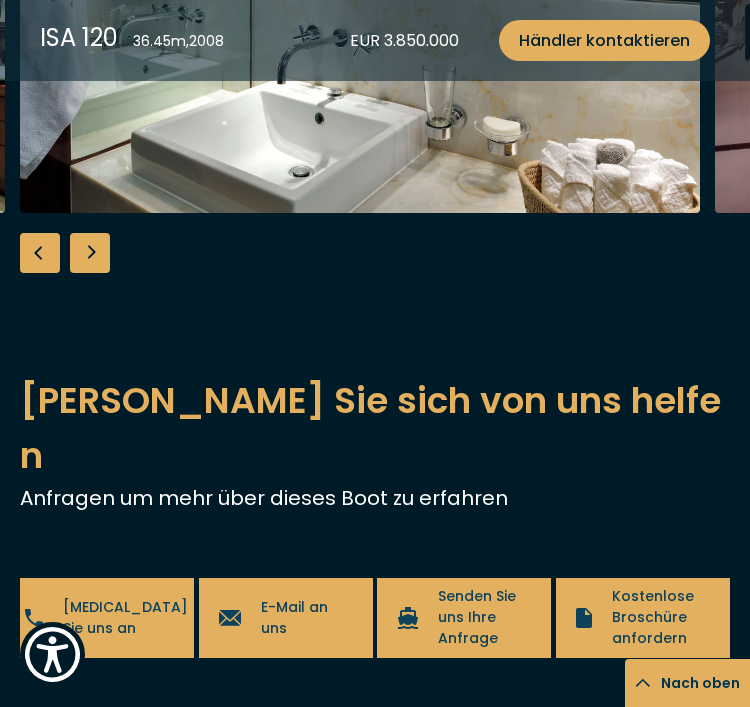 click at bounding box center (40, 253) 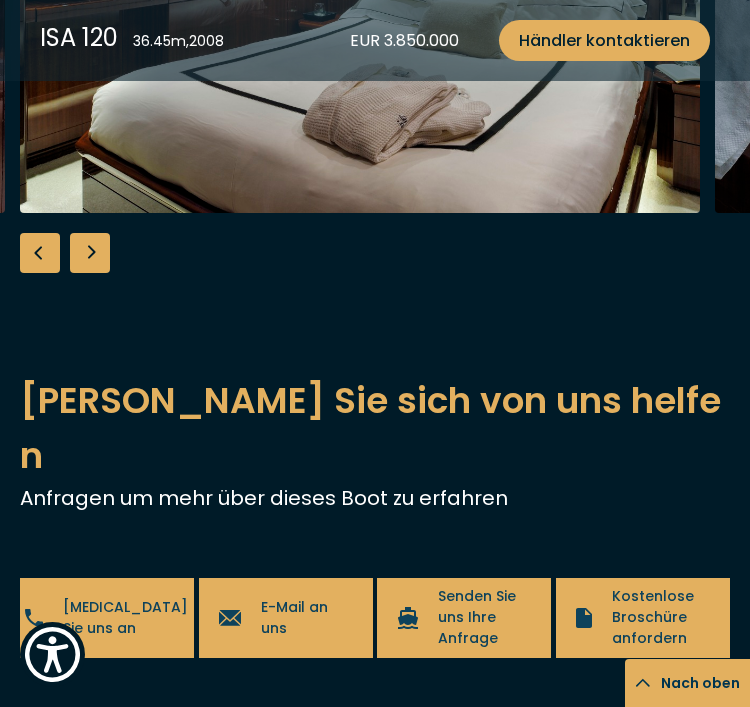 click at bounding box center (40, 253) 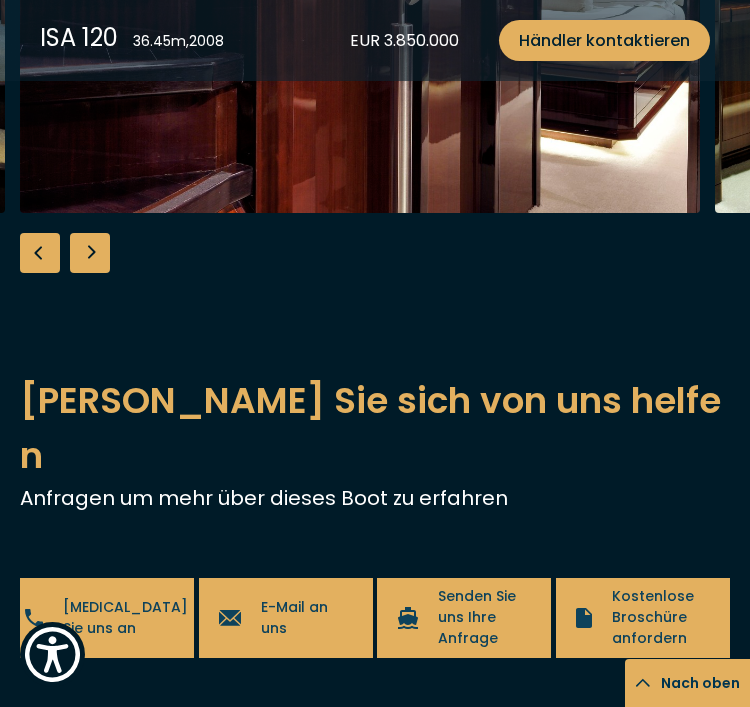 click at bounding box center (40, 253) 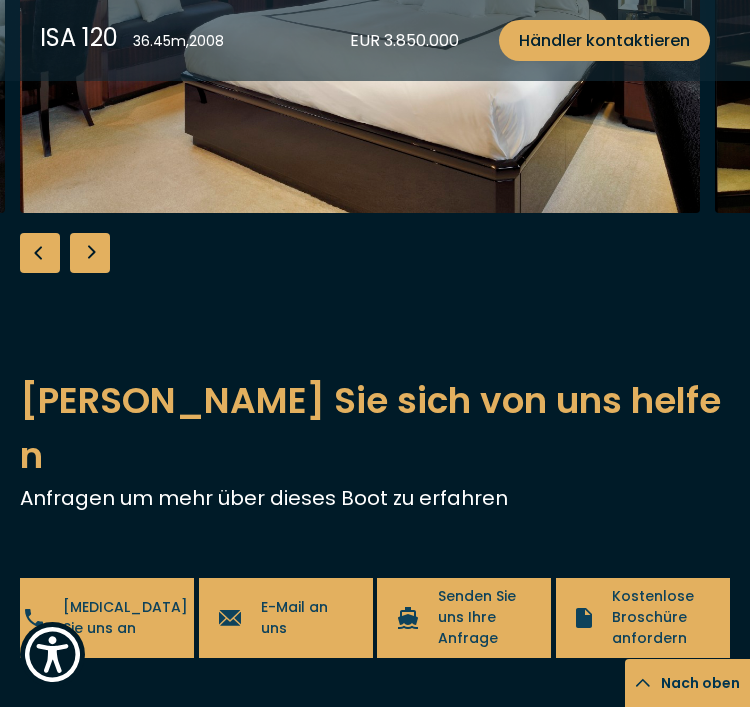 click at bounding box center [40, 253] 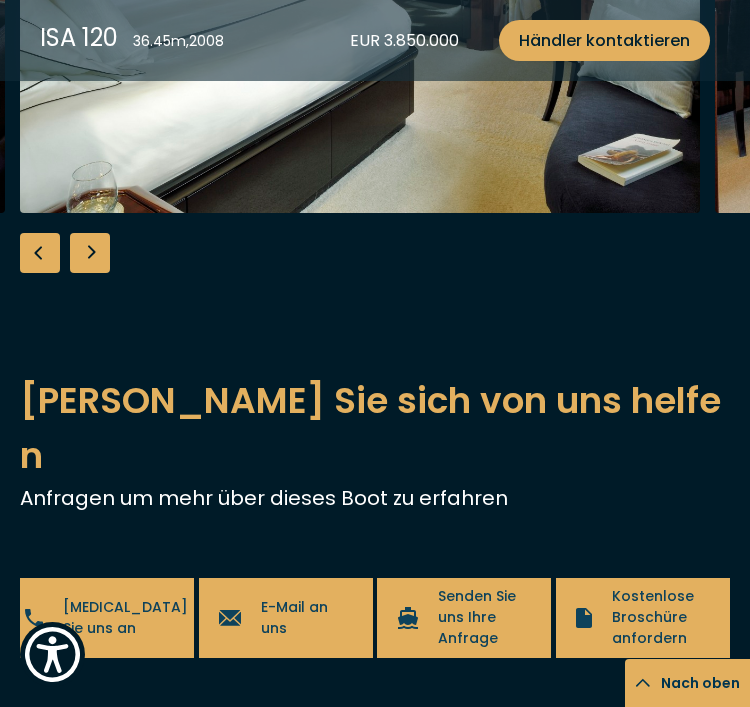 click at bounding box center (40, 253) 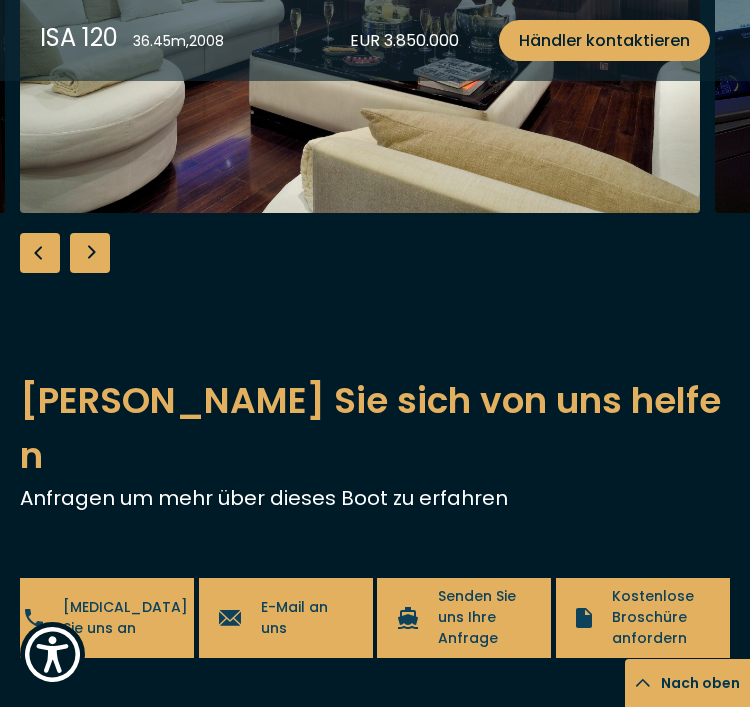 click at bounding box center (40, 253) 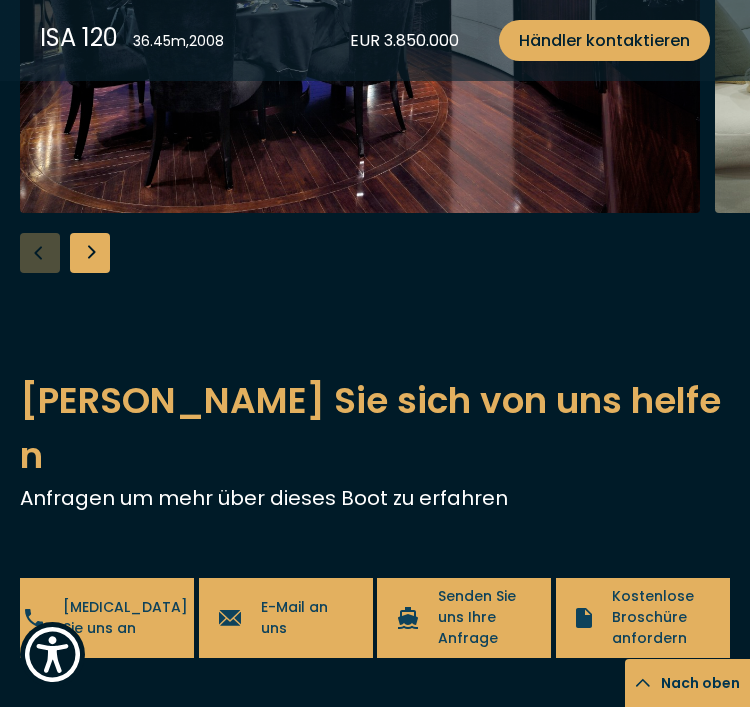 click at bounding box center (375, 14) 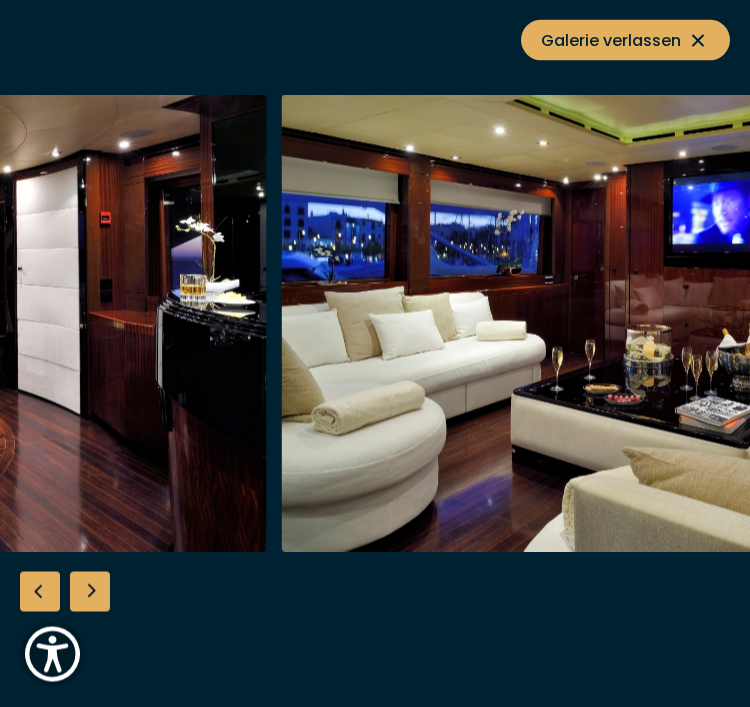 scroll, scrollTop: 2229, scrollLeft: 0, axis: vertical 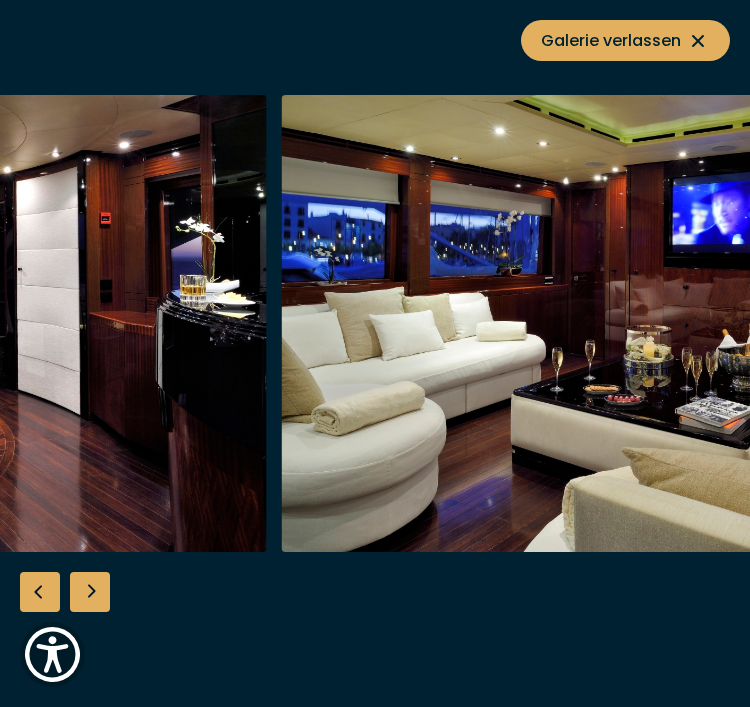 click on "Galerie verlassen" at bounding box center [625, 40] 